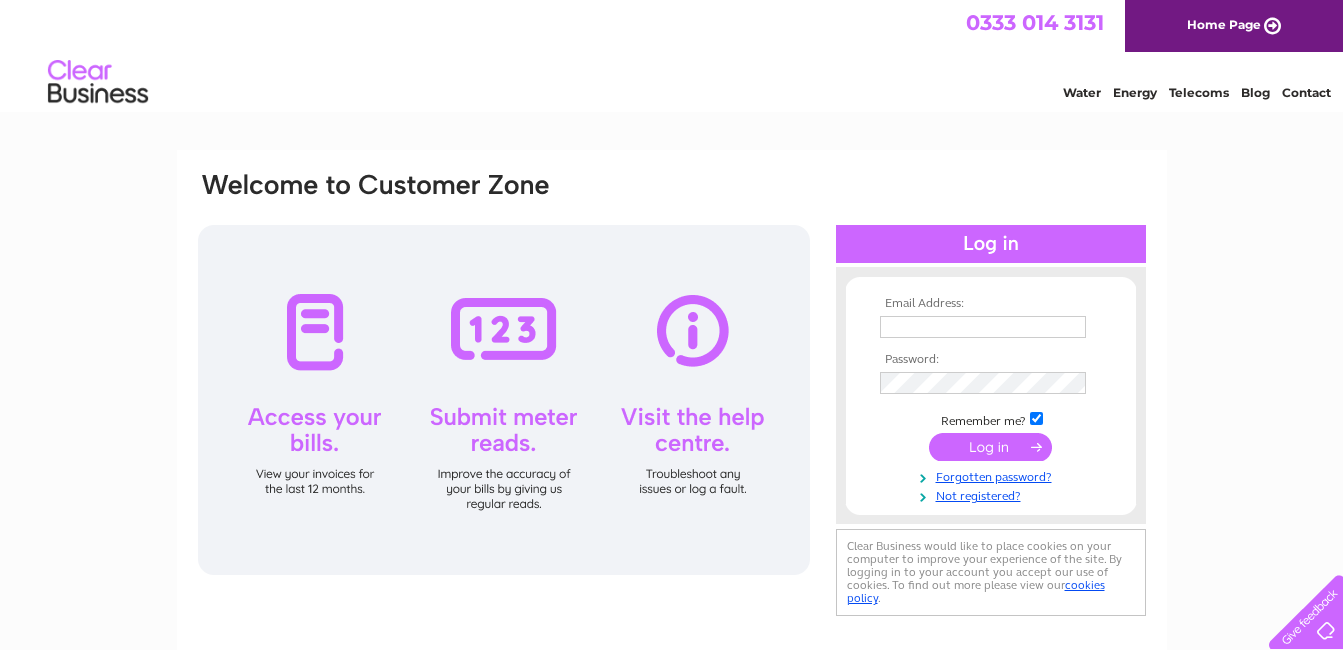 scroll, scrollTop: 0, scrollLeft: 0, axis: both 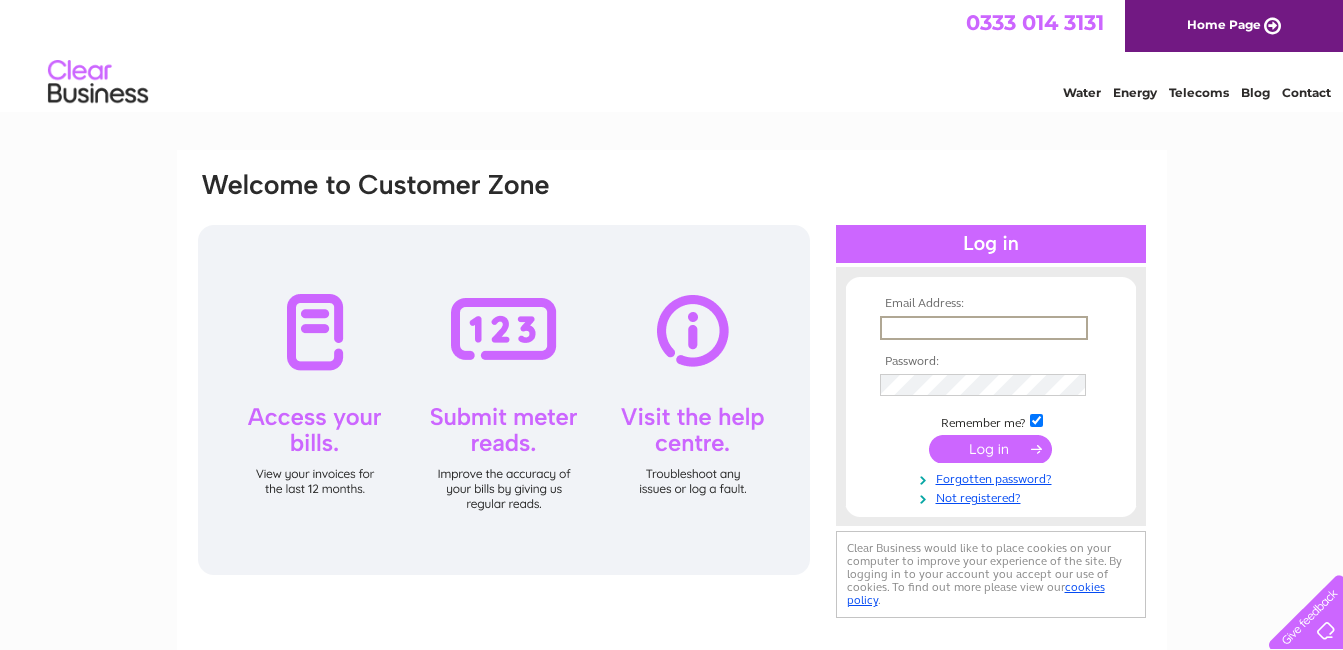 click at bounding box center [984, 328] 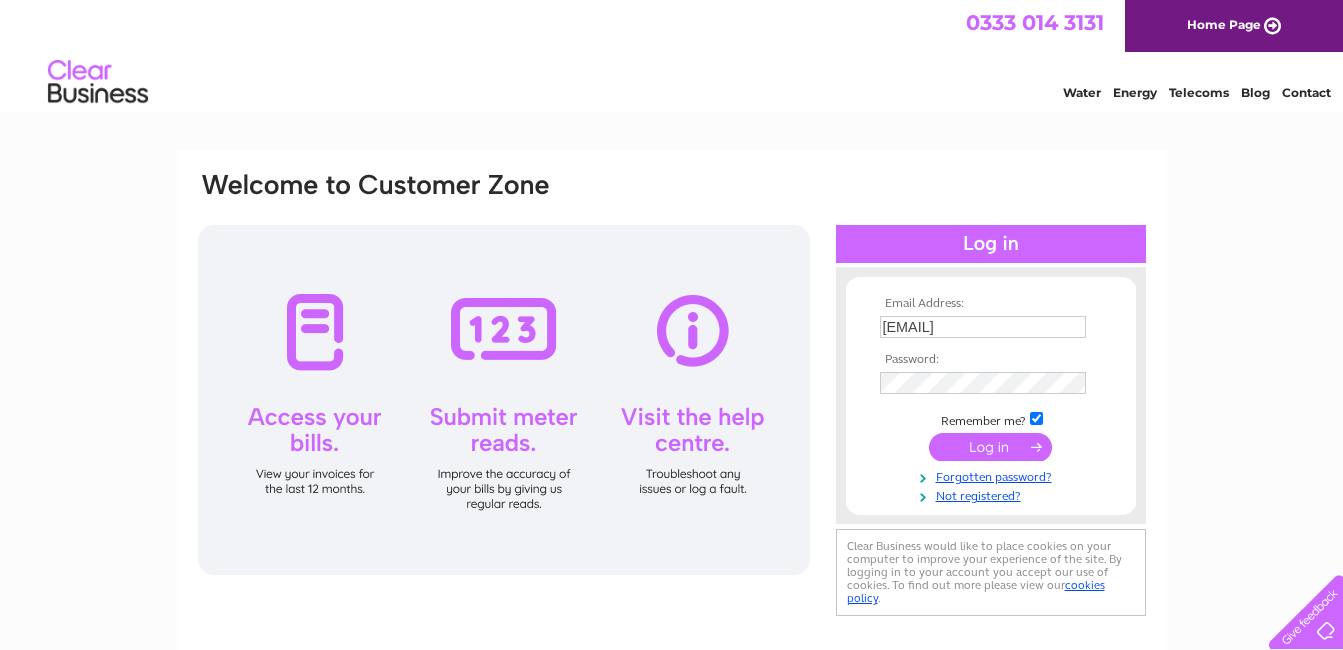click on "Email Address:
anne.wainwright@hotmail.co.uk
Password:" at bounding box center (671, 601) 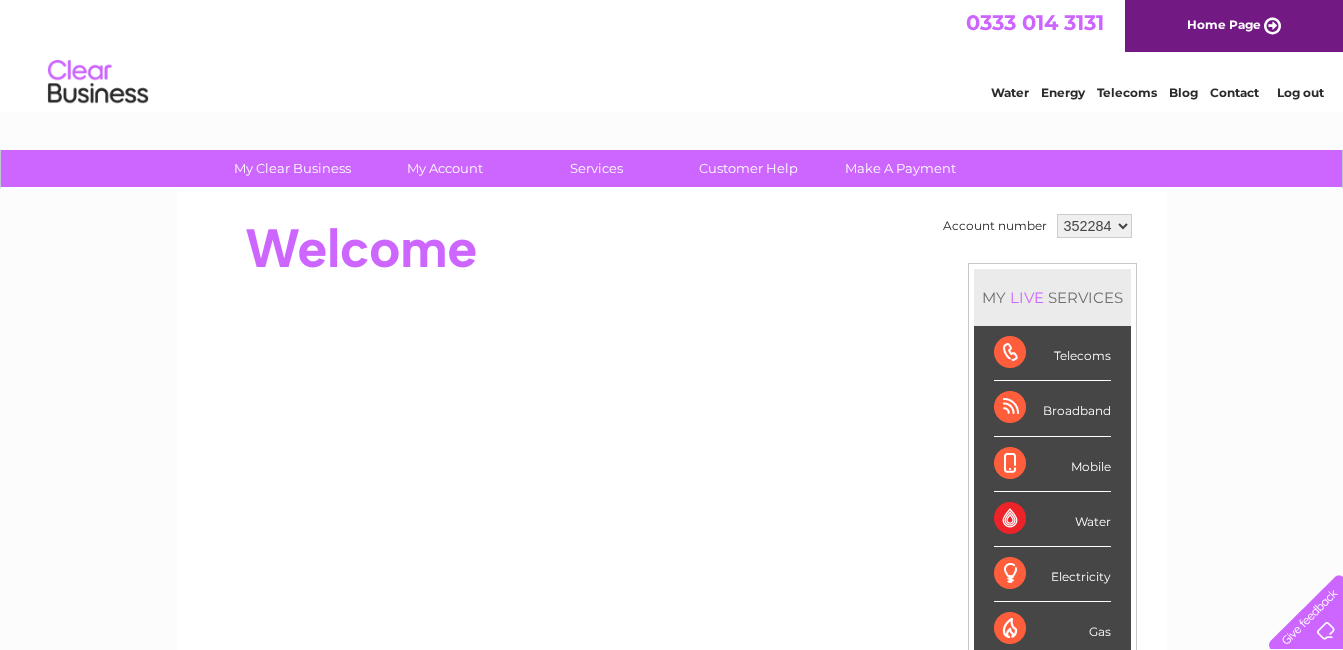 scroll, scrollTop: 0, scrollLeft: 0, axis: both 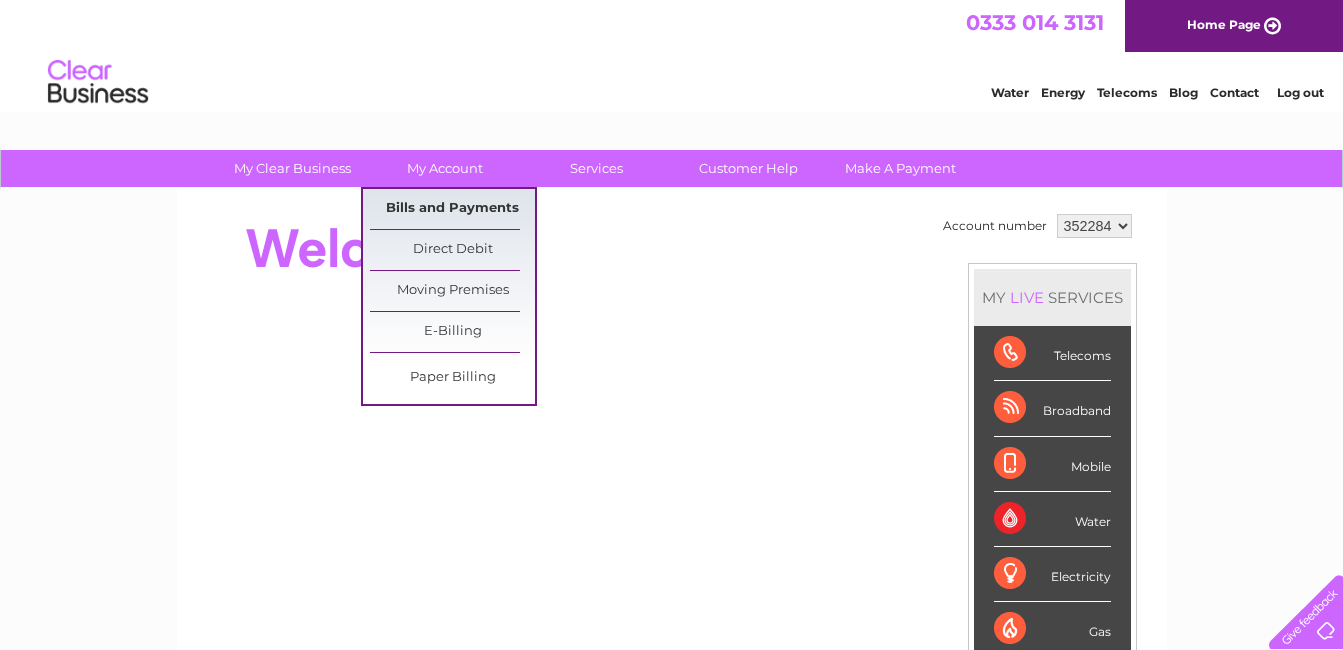 click on "Bills and Payments" at bounding box center (452, 209) 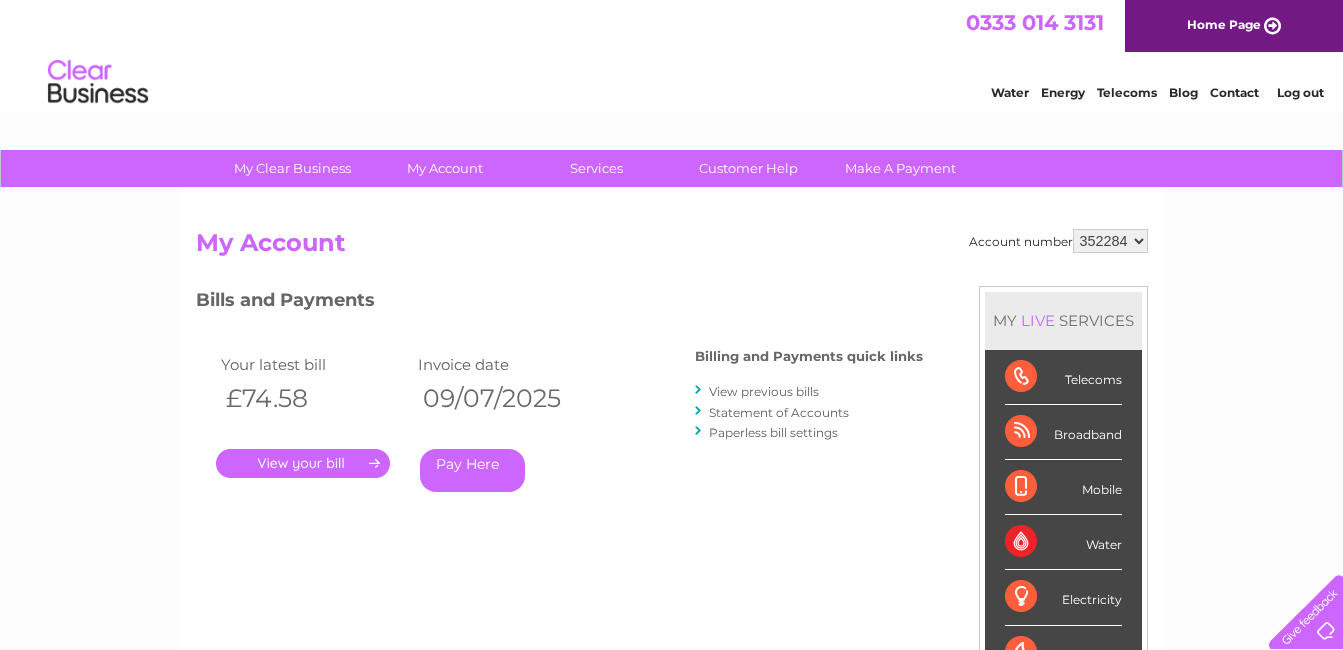 scroll, scrollTop: 0, scrollLeft: 0, axis: both 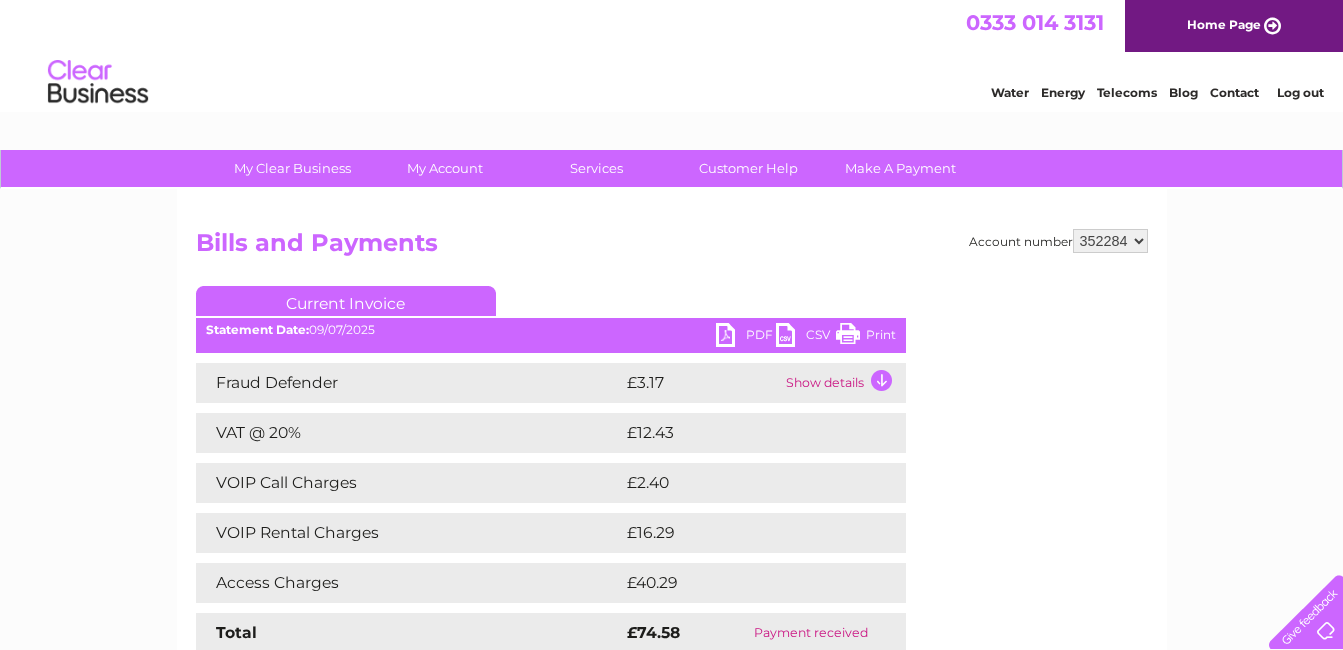 click on "Fraud Defender
[CURRENCY][AMOUNT]
Show details
Your service itemisation is loading. This could take a few seconds...
VAT @ 20%
[CURRENCY][AMOUNT]
[CURRENCY][AMOUNT] Total" at bounding box center [551, 508] 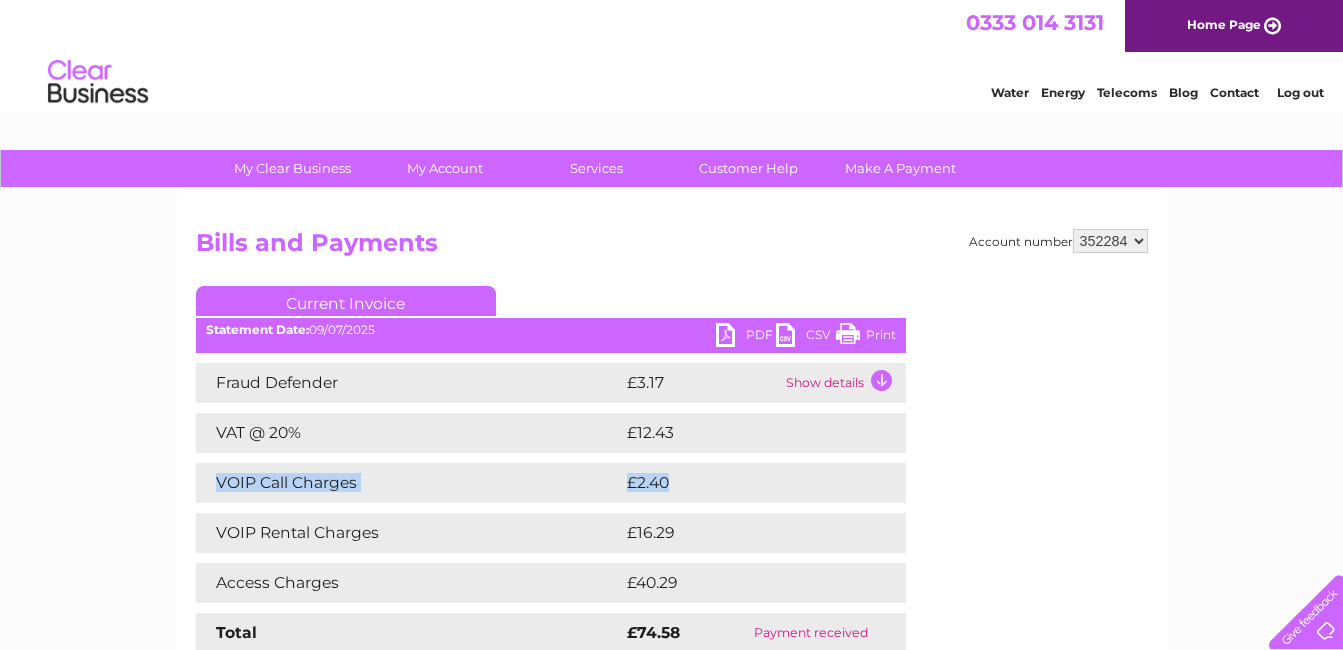 drag, startPoint x: 0, startPoint y: 0, endPoint x: 304, endPoint y: 457, distance: 548.8761 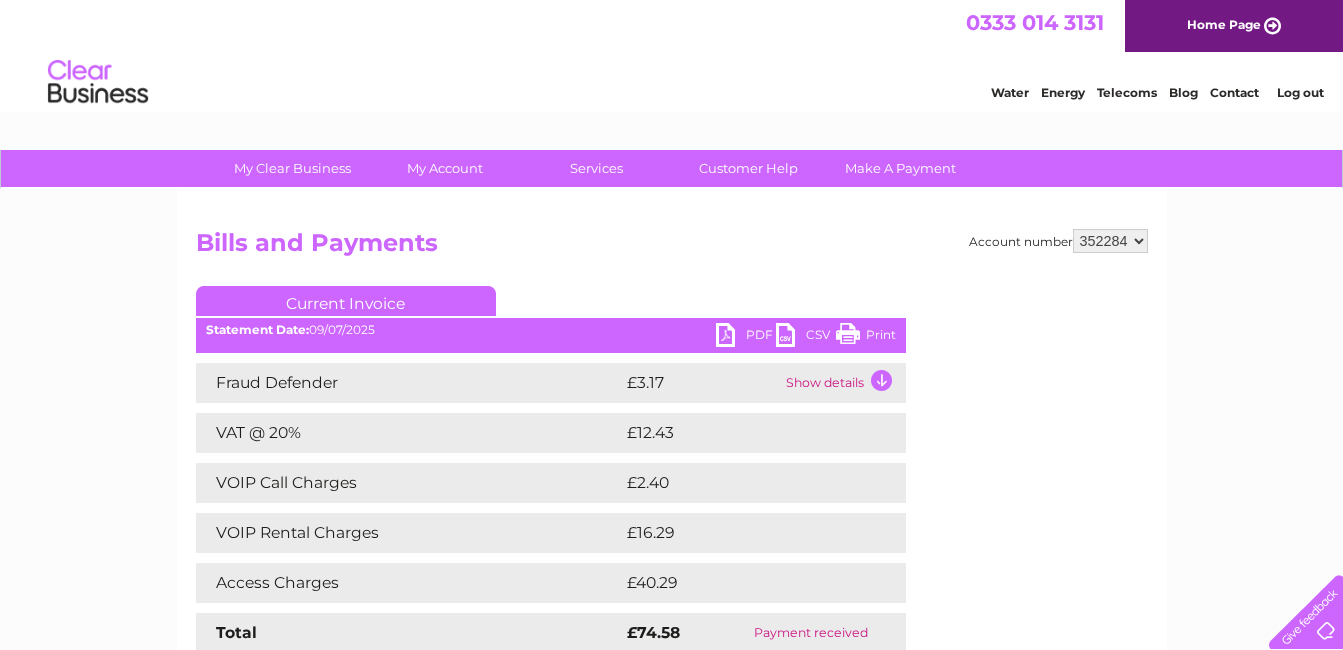 click on "Account number    352284
Bills and Payments
Current Invoice
PDF
CSV
Print" at bounding box center [672, 459] 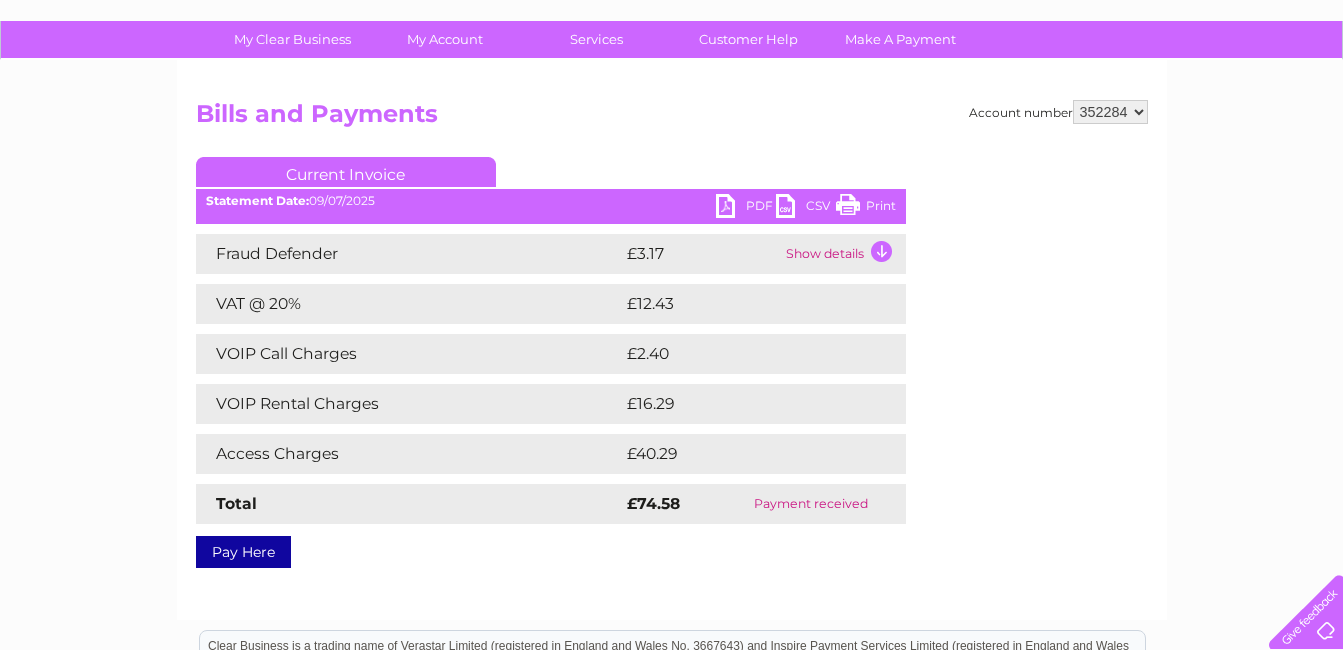 scroll, scrollTop: 160, scrollLeft: 0, axis: vertical 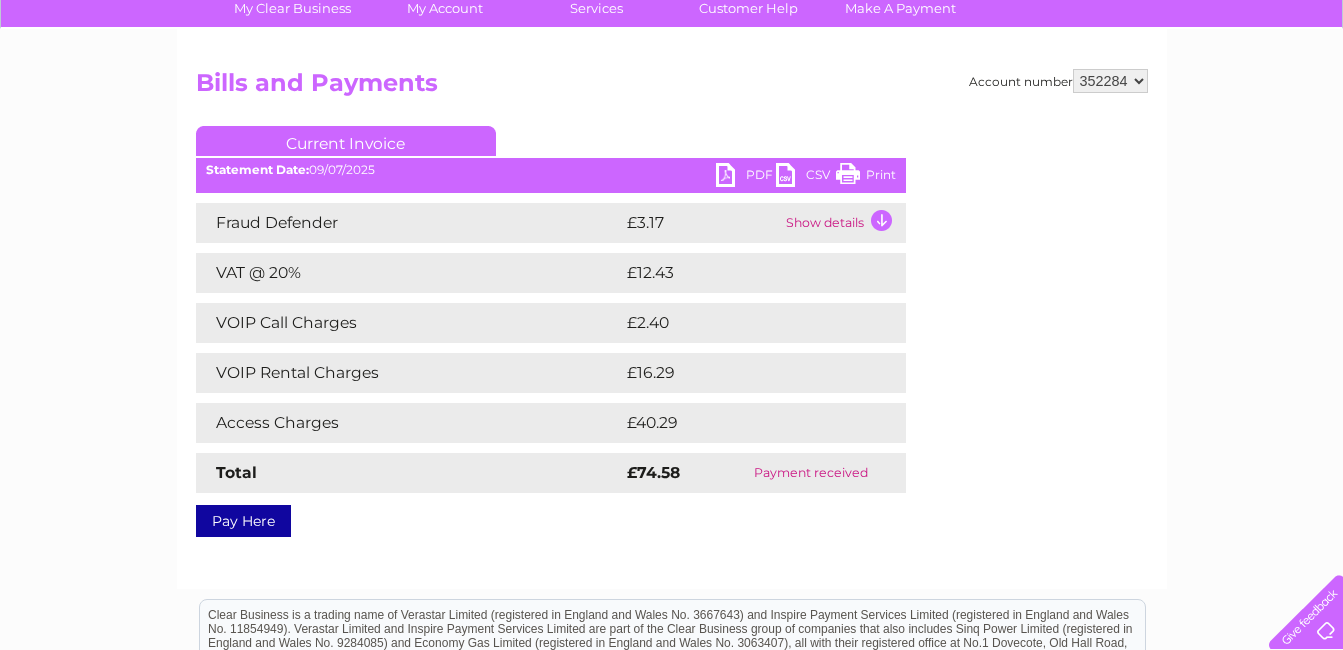 click on "Print" at bounding box center [866, 177] 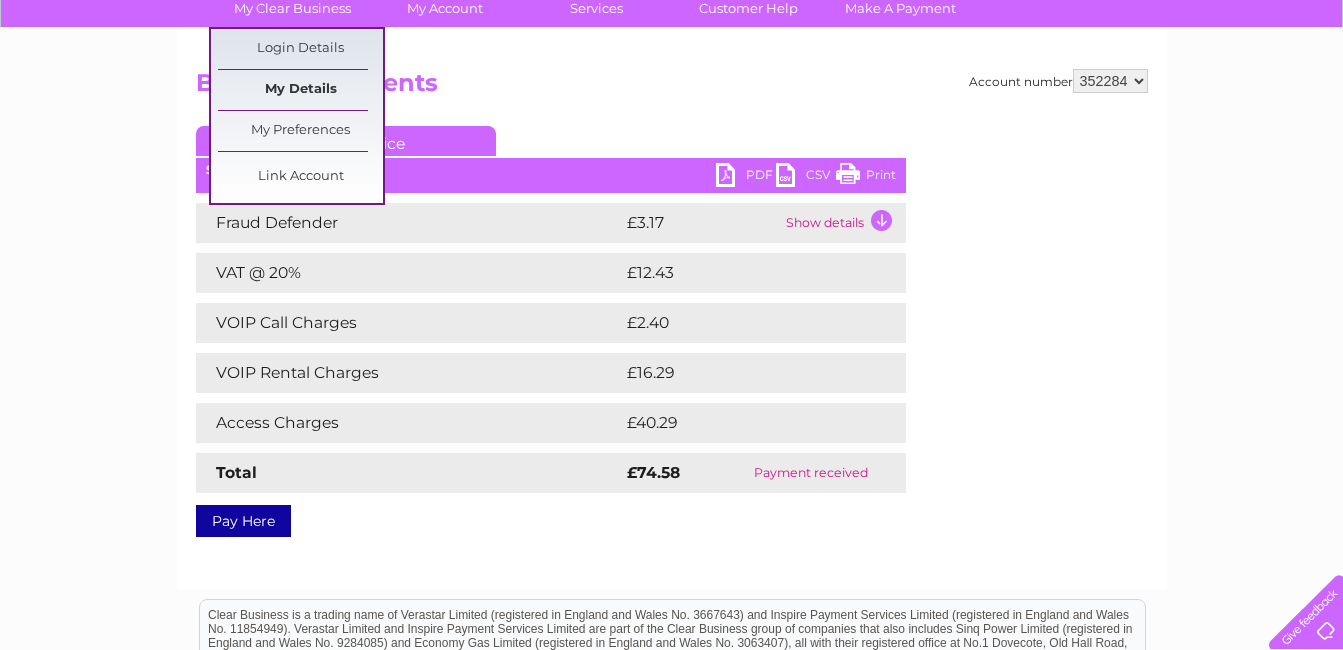 click on "My Details" at bounding box center (300, 90) 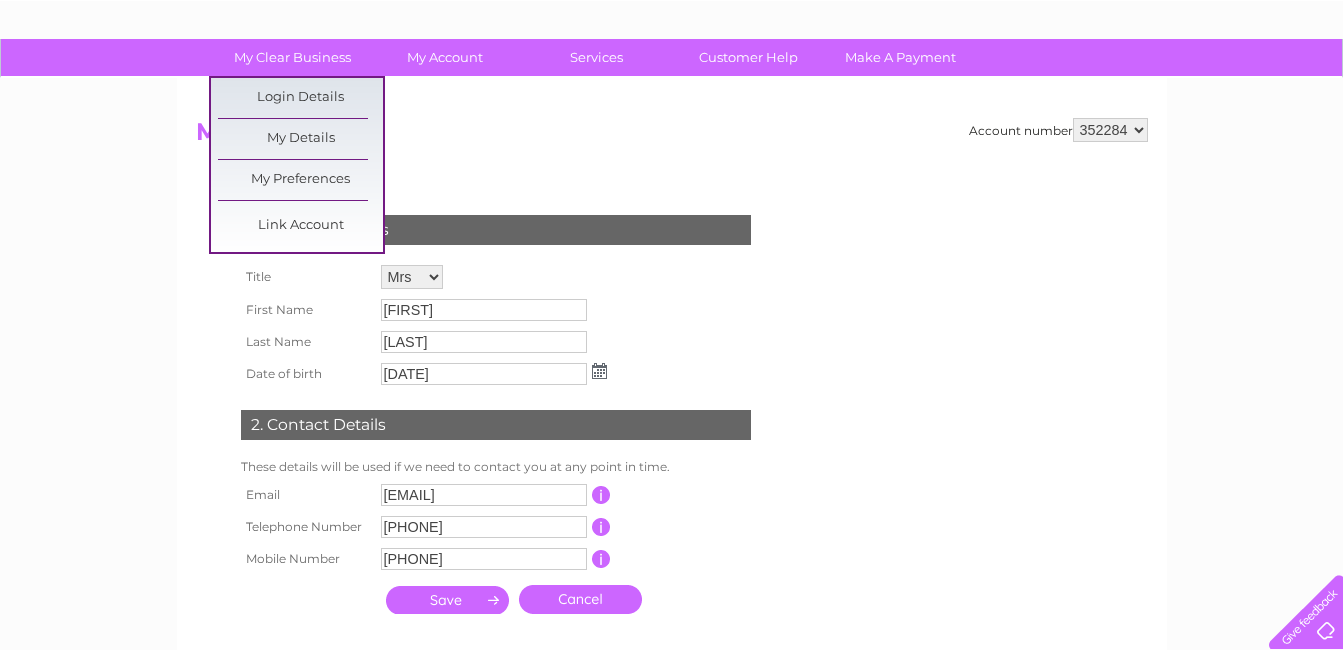 scroll, scrollTop: 80, scrollLeft: 0, axis: vertical 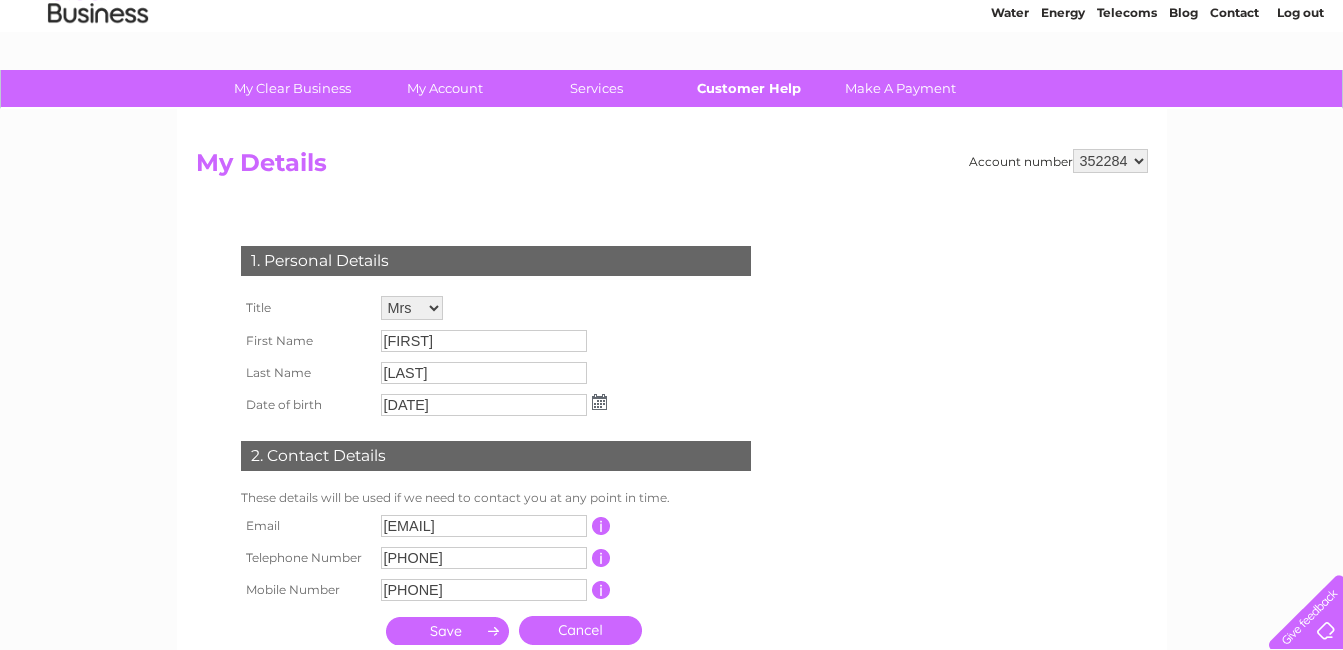 click on "Customer Help" at bounding box center (748, 88) 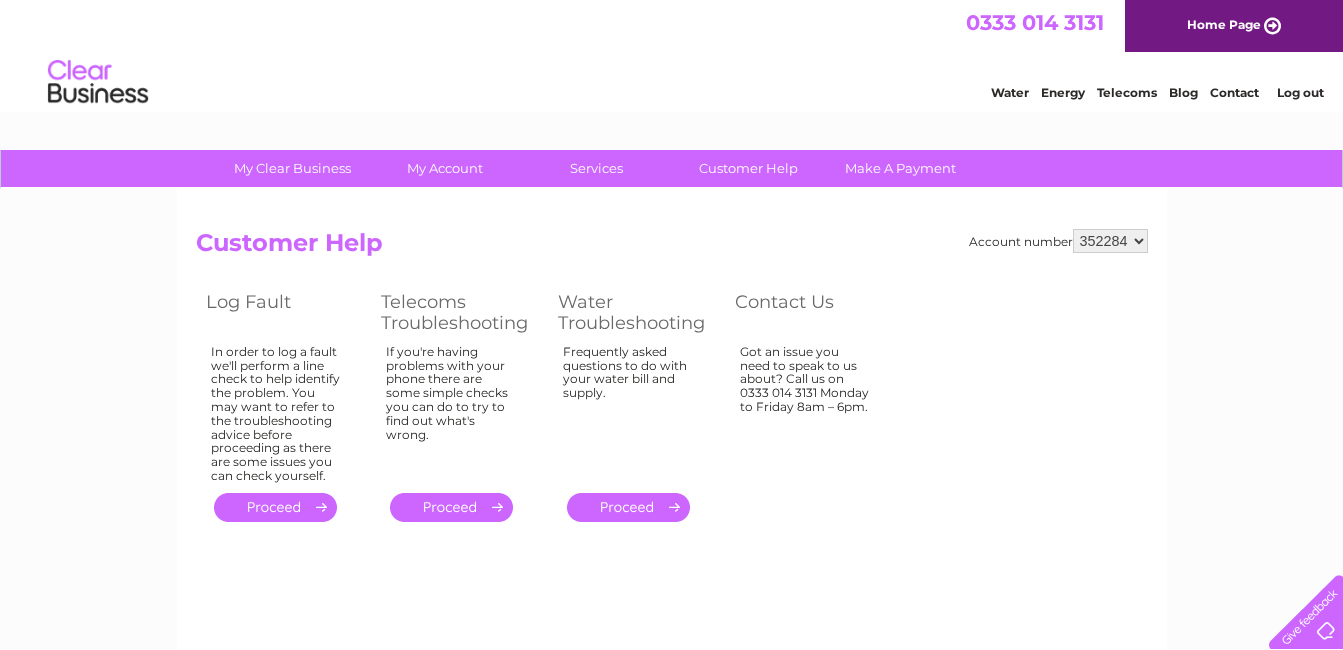 scroll, scrollTop: 0, scrollLeft: 0, axis: both 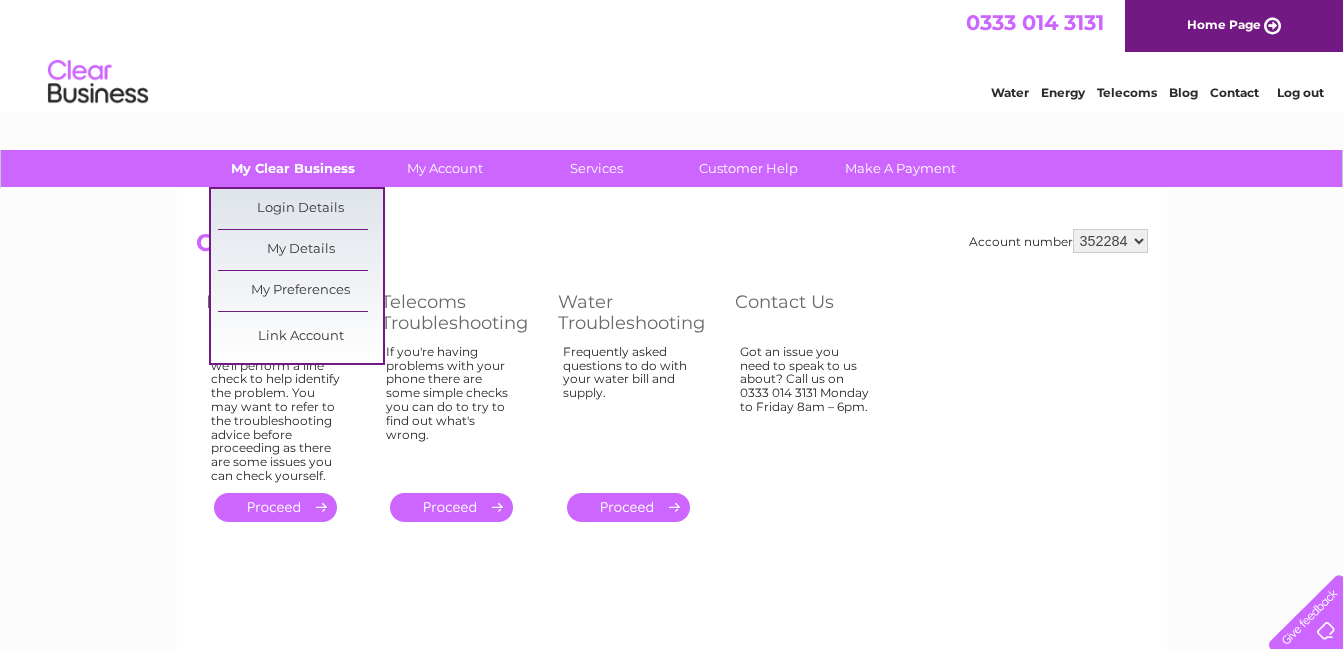 click on "My Clear Business" at bounding box center (292, 168) 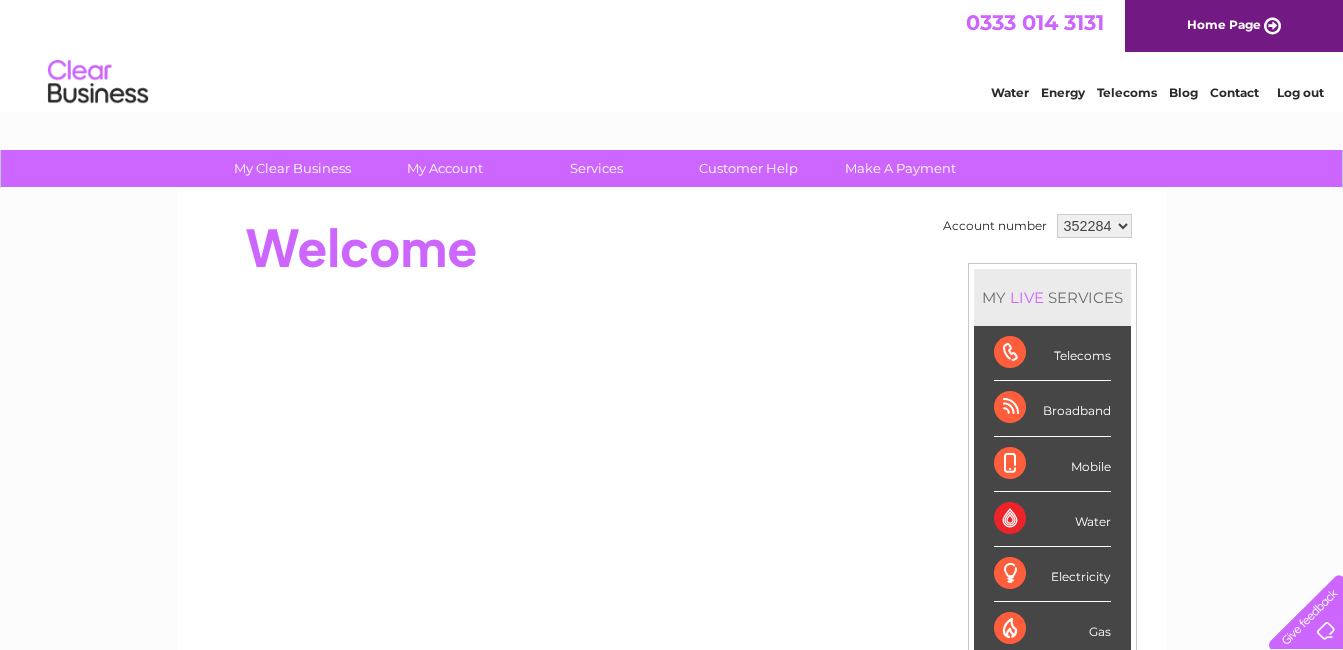 scroll, scrollTop: 0, scrollLeft: 0, axis: both 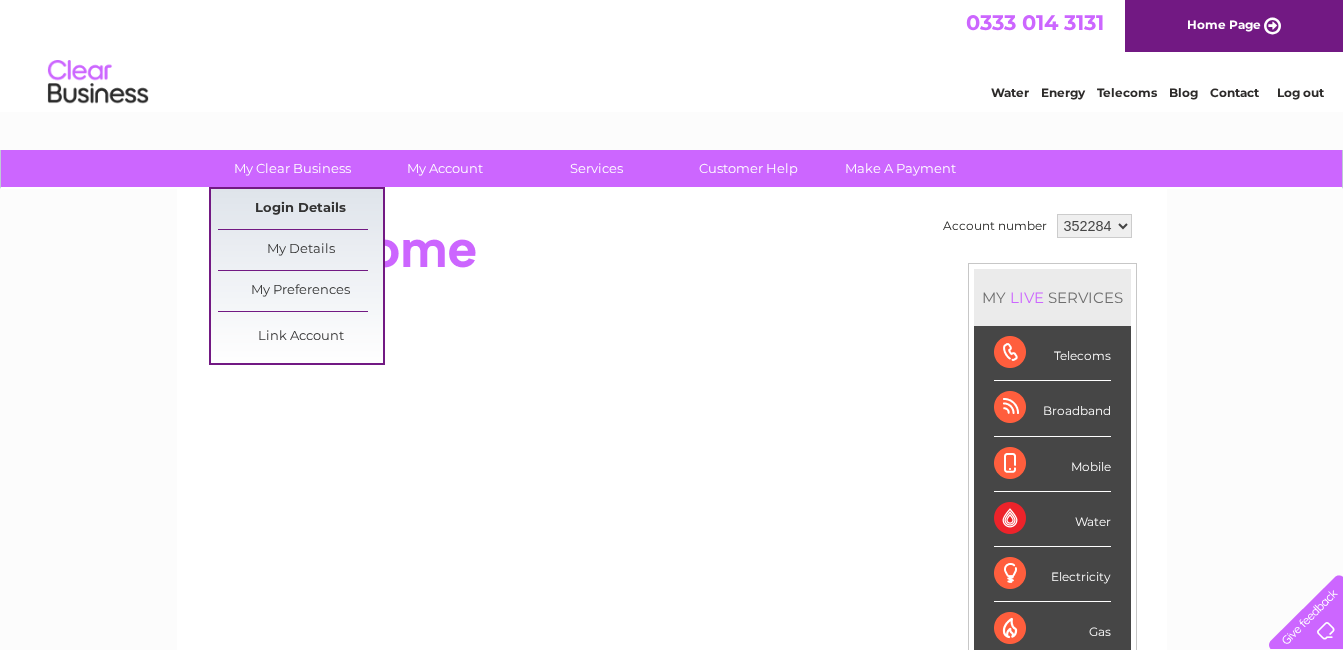 click on "Login Details" at bounding box center (300, 209) 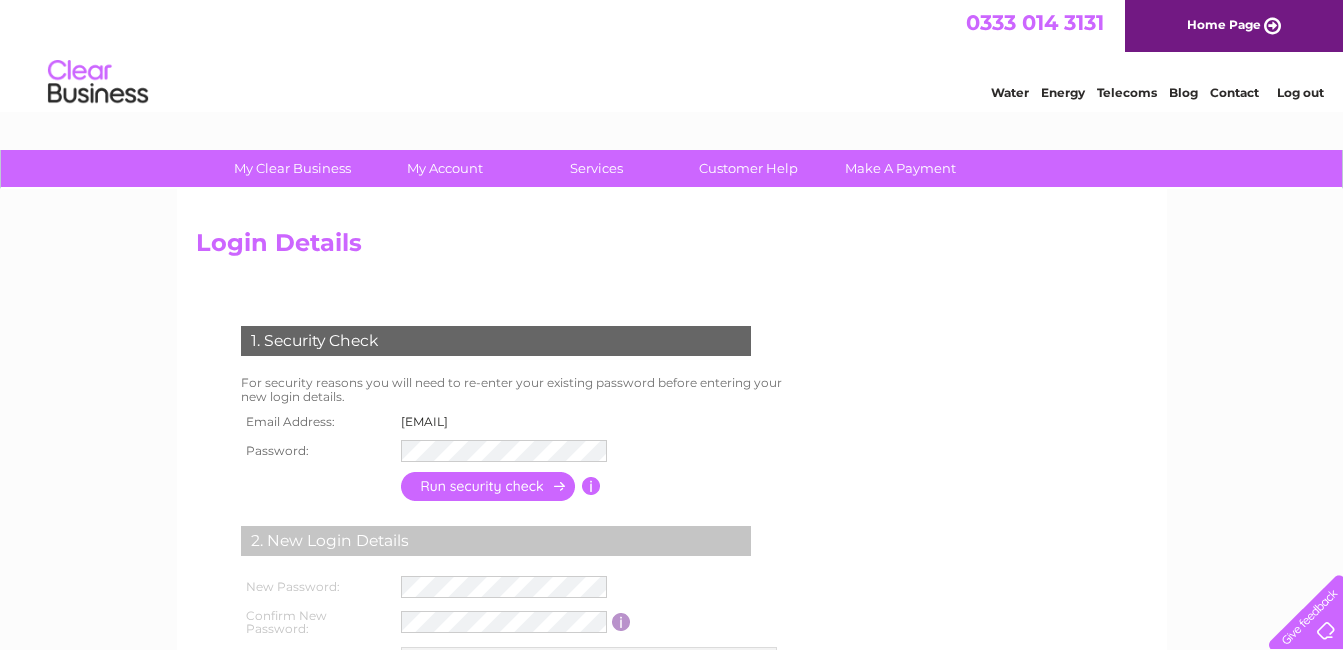 scroll, scrollTop: 0, scrollLeft: 0, axis: both 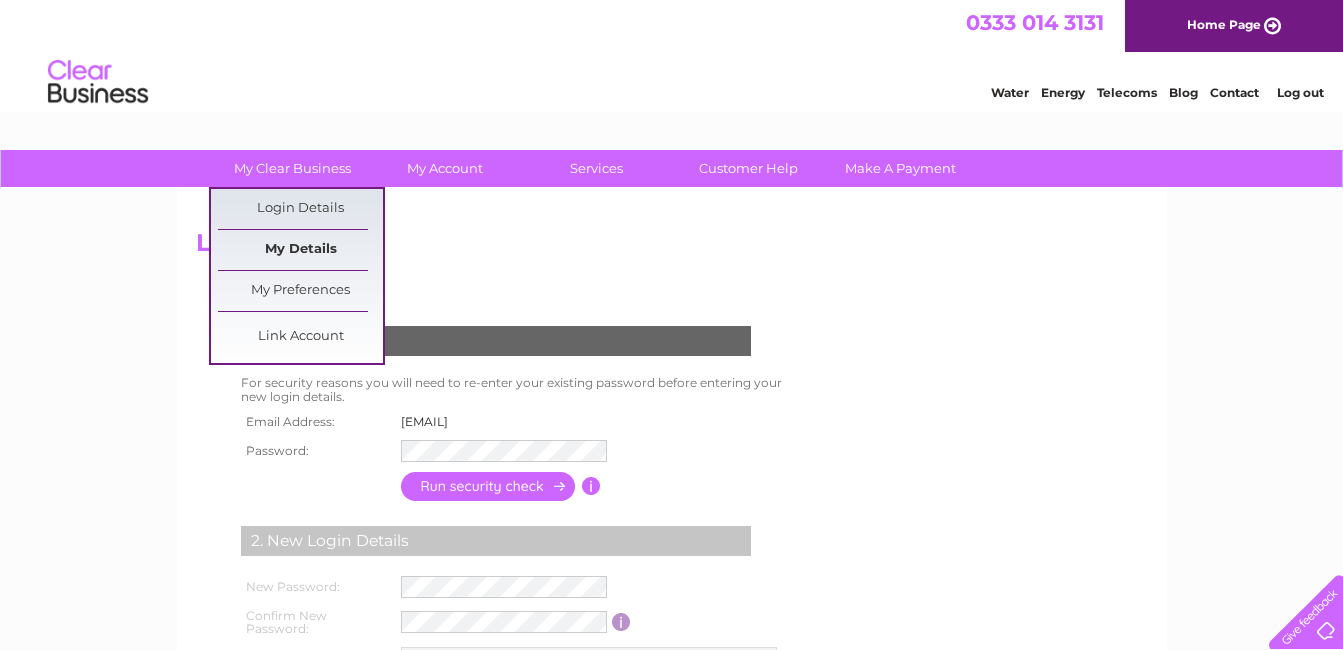 click on "My Details" at bounding box center [300, 250] 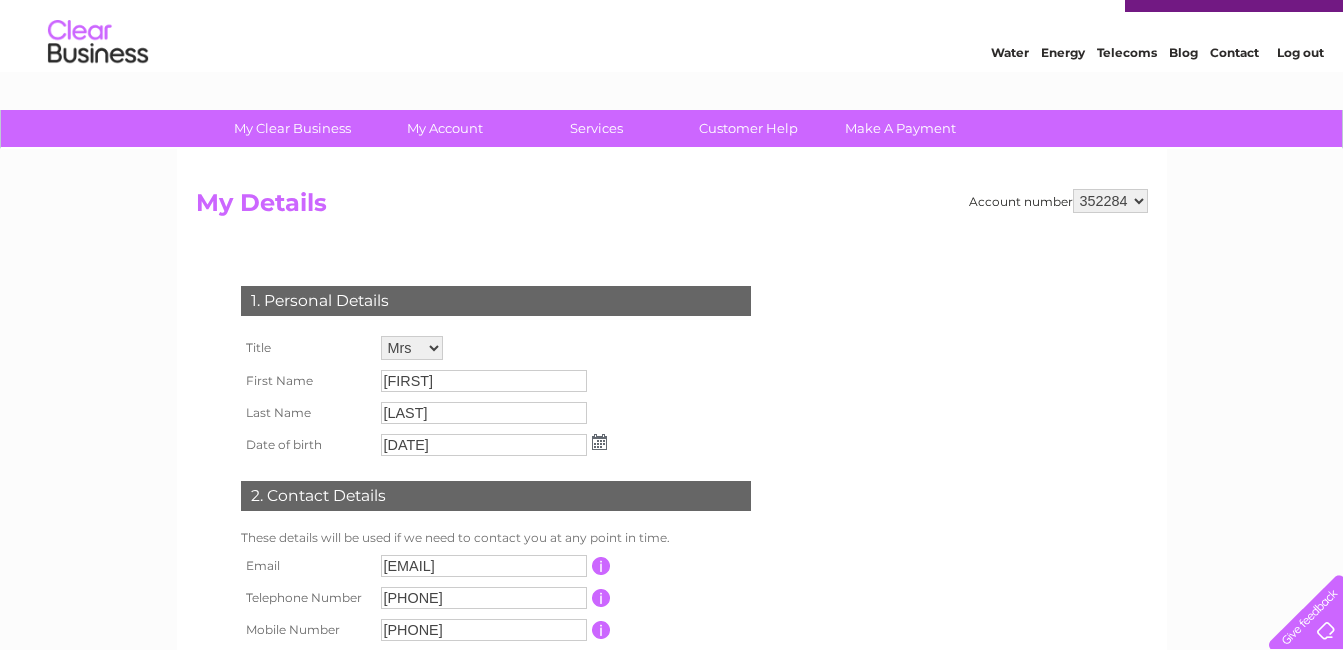 scroll, scrollTop: 0, scrollLeft: 0, axis: both 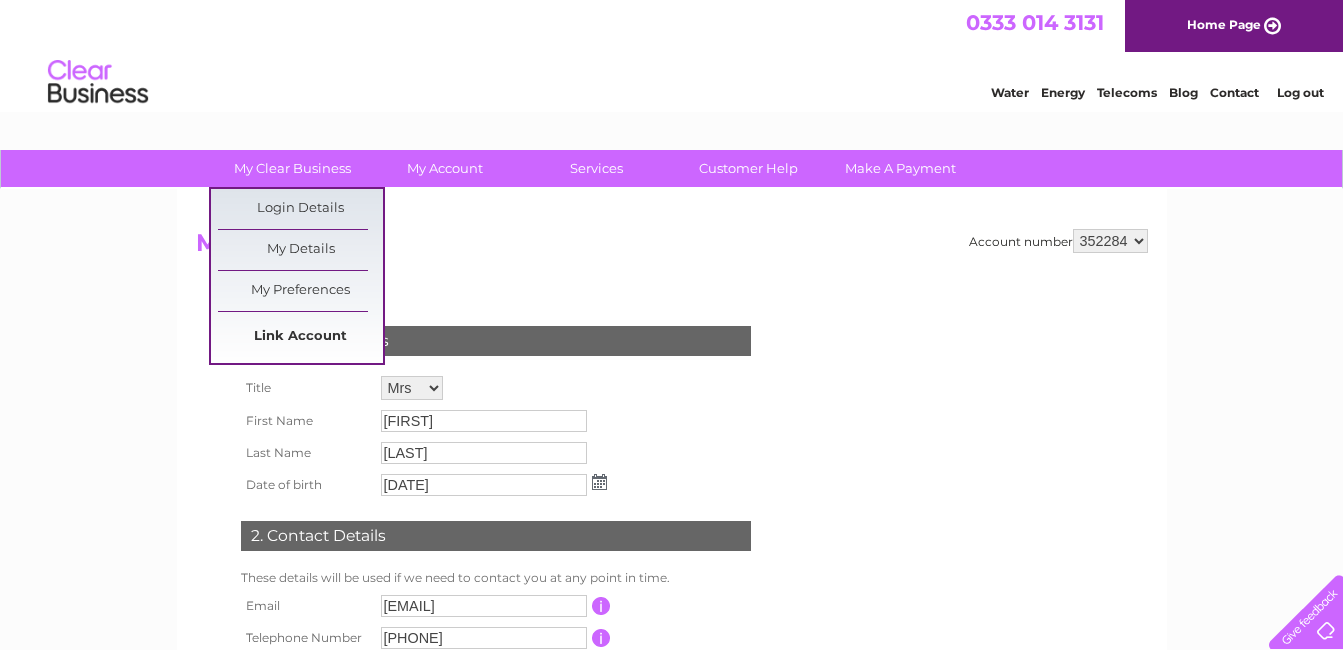 click on "Link Account" at bounding box center [300, 337] 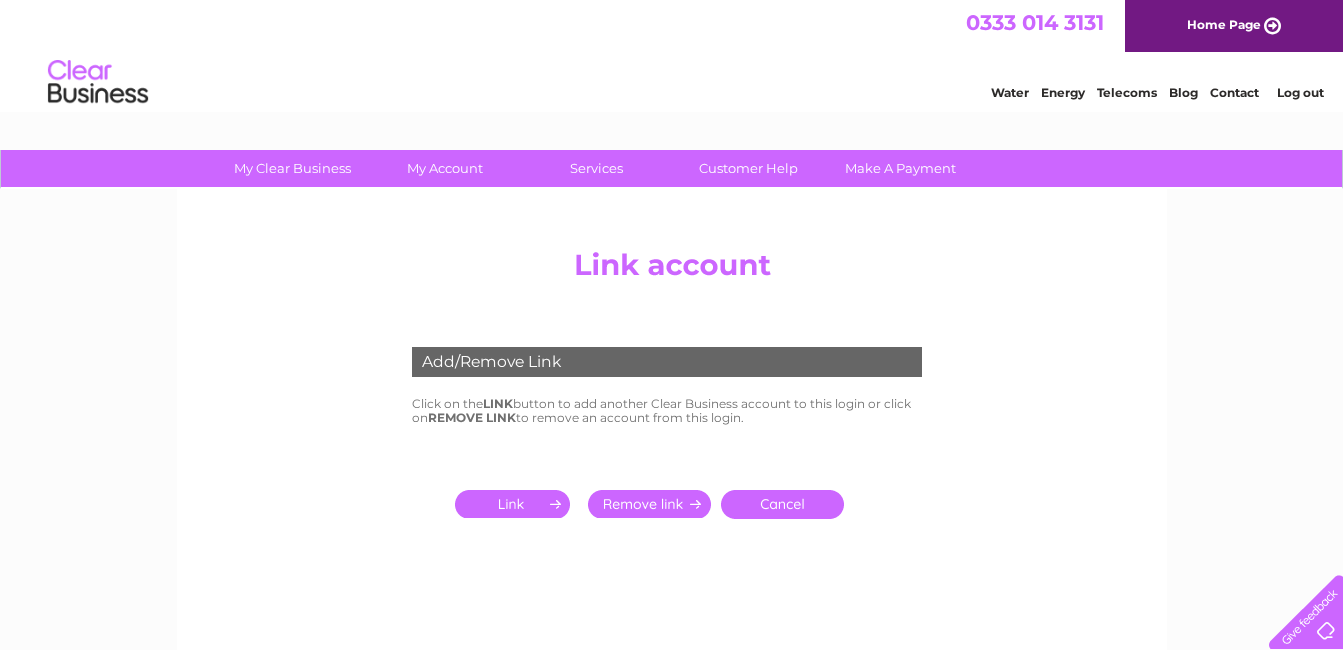 scroll, scrollTop: 0, scrollLeft: 0, axis: both 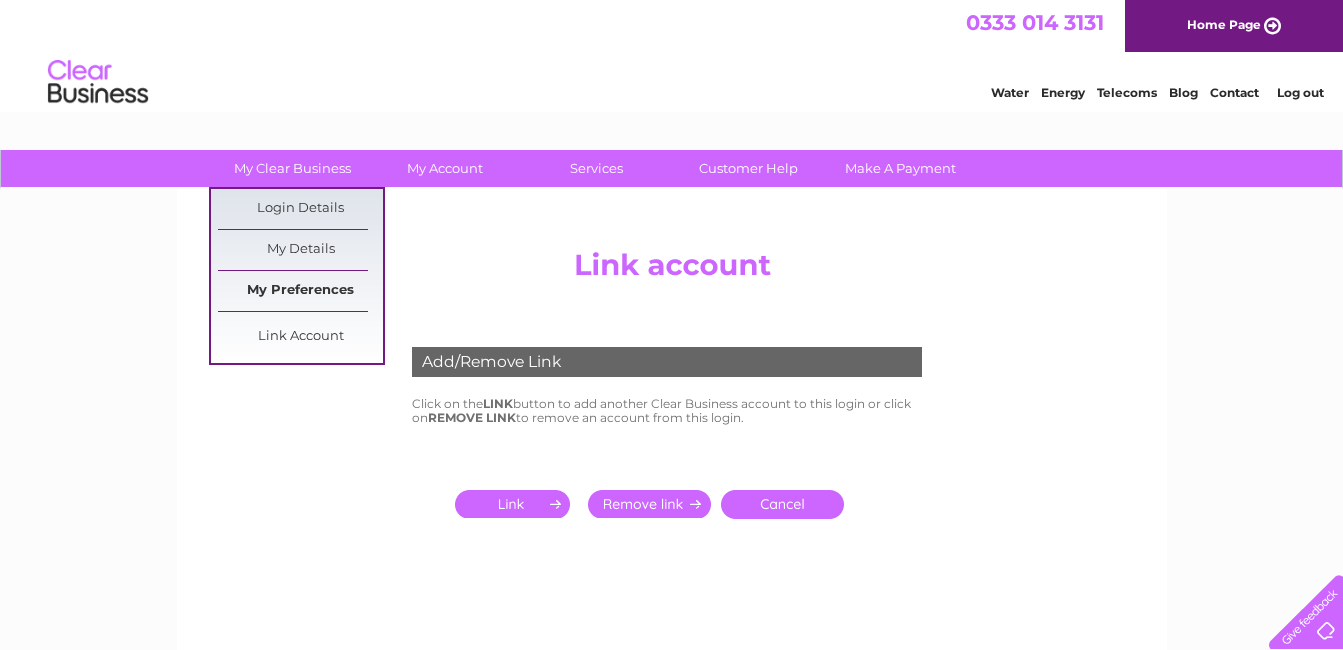click on "My Preferences" at bounding box center (300, 291) 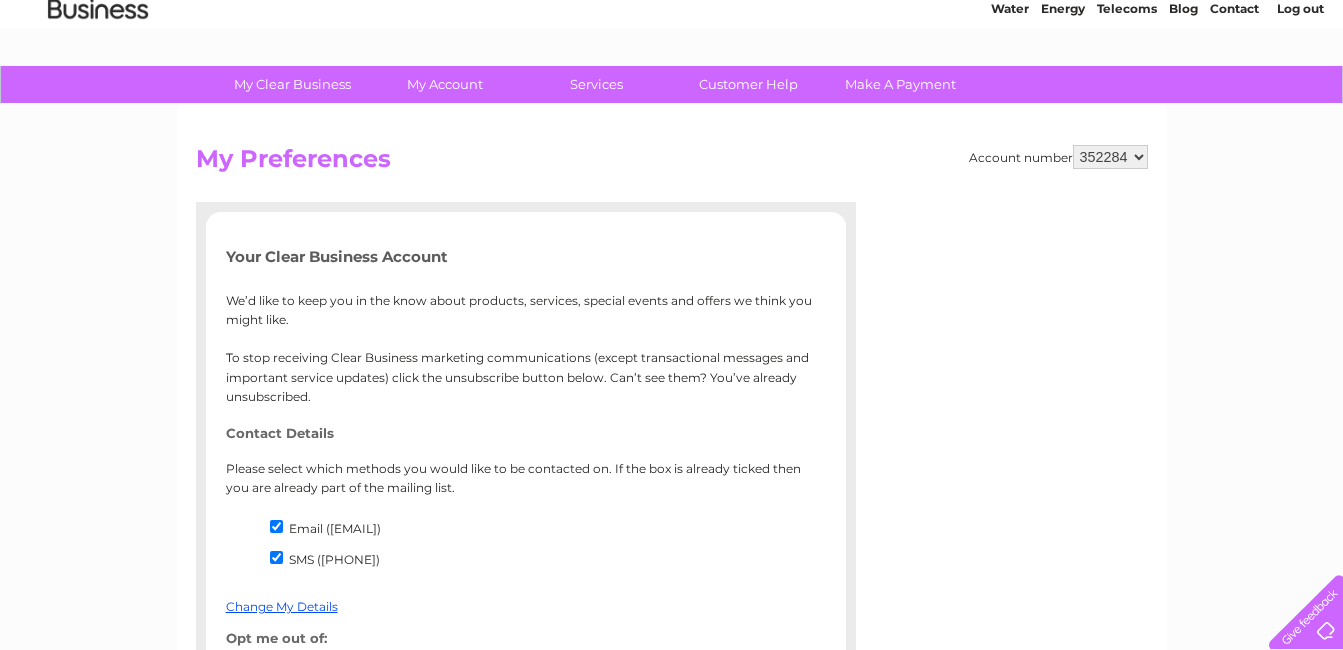 scroll, scrollTop: 0, scrollLeft: 0, axis: both 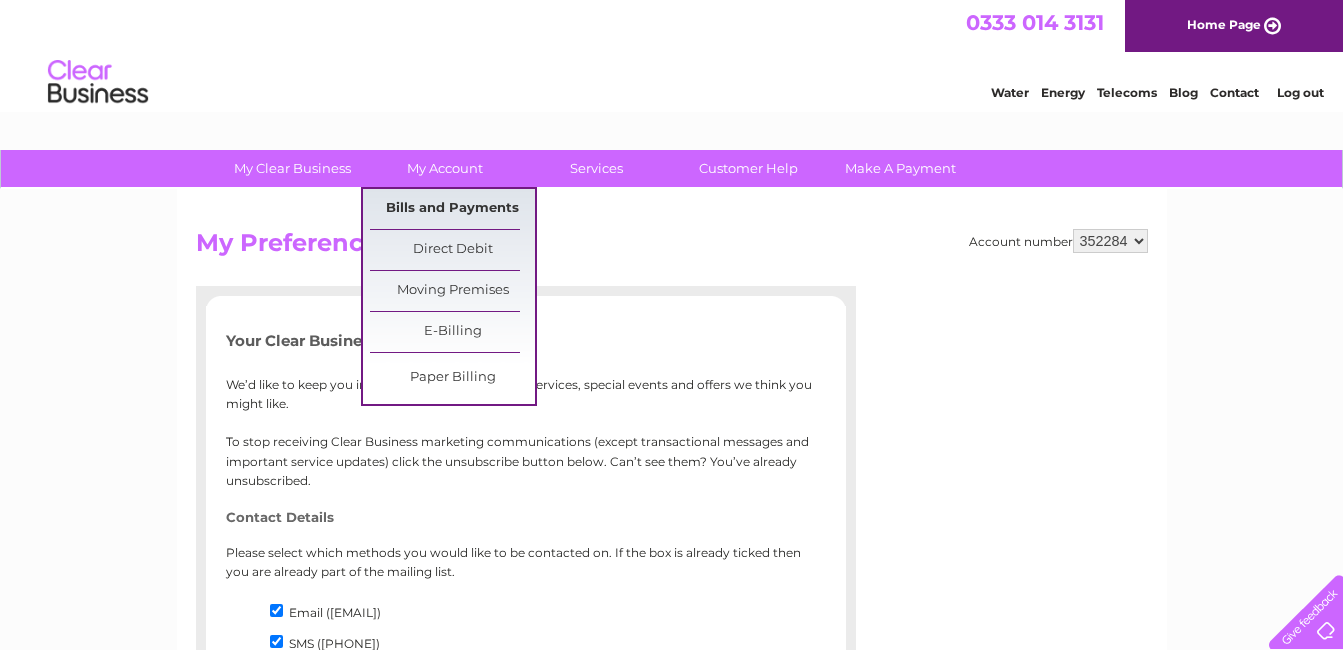 drag, startPoint x: 428, startPoint y: 211, endPoint x: 414, endPoint y: 202, distance: 16.643316 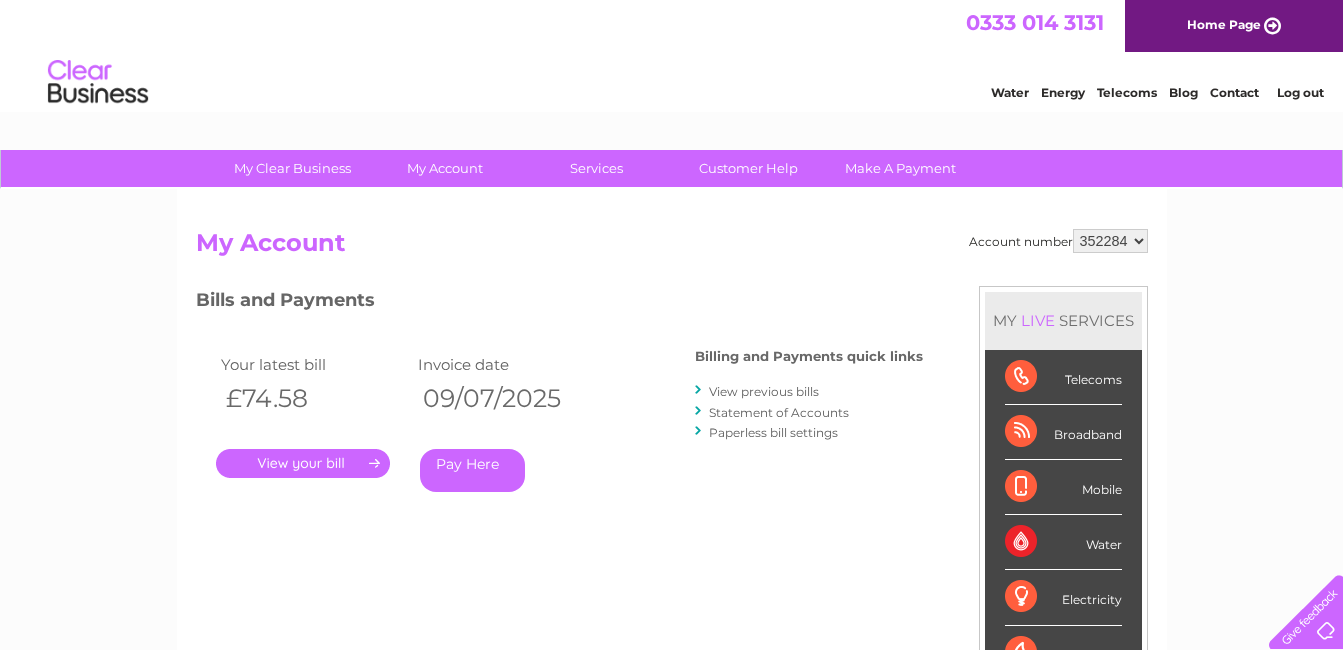 scroll, scrollTop: 0, scrollLeft: 0, axis: both 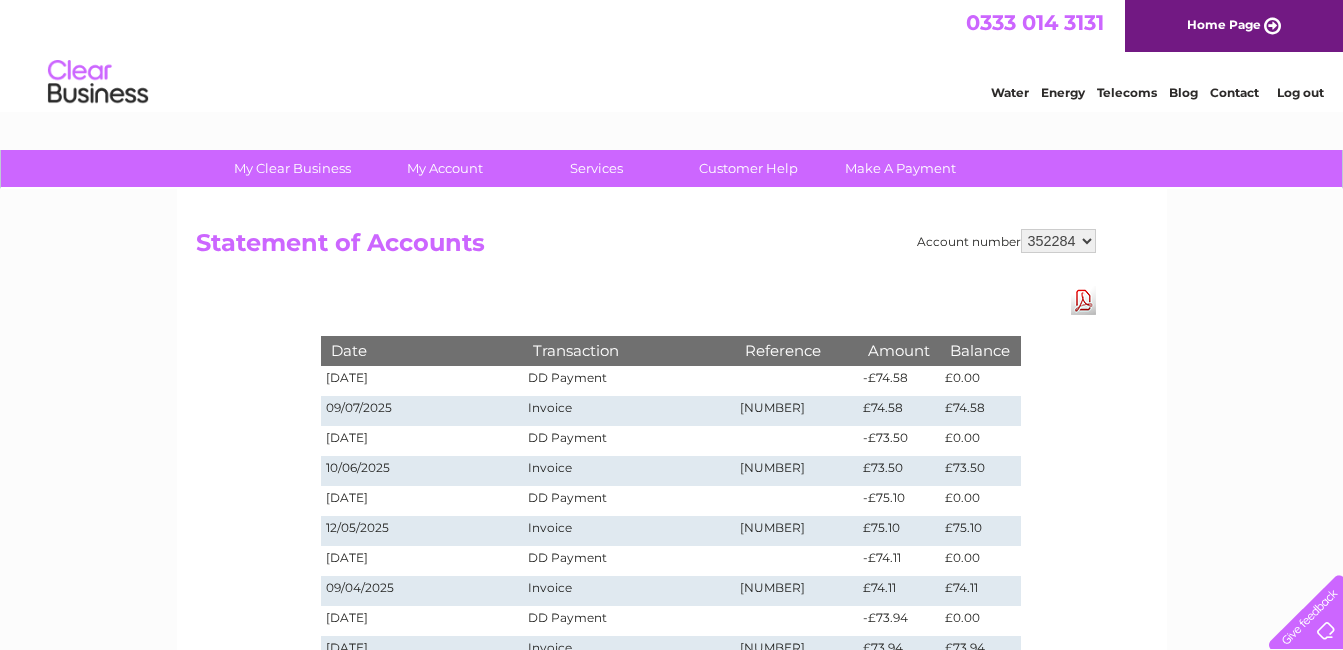 click on "Contact" at bounding box center (1234, 92) 